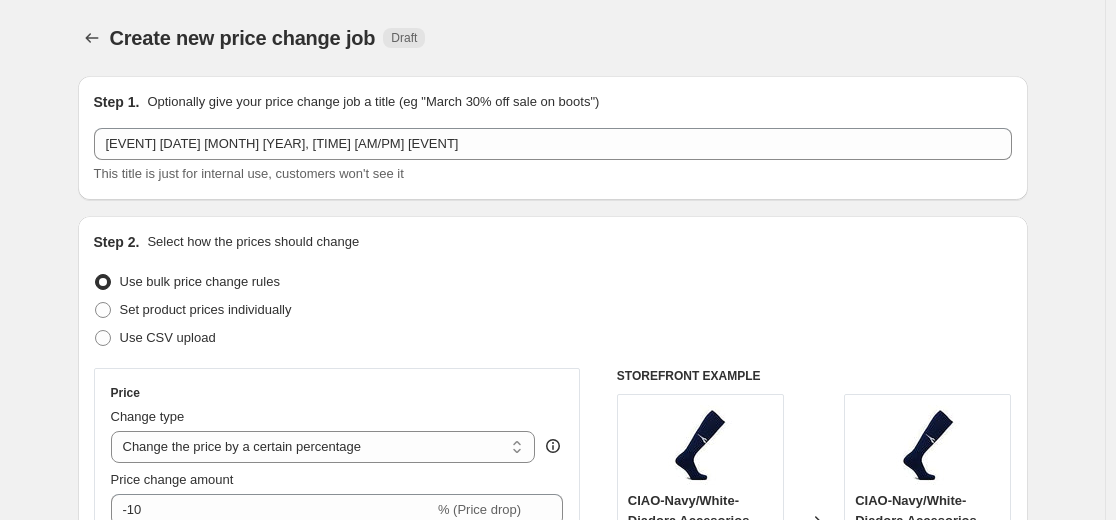 select on "percentage" 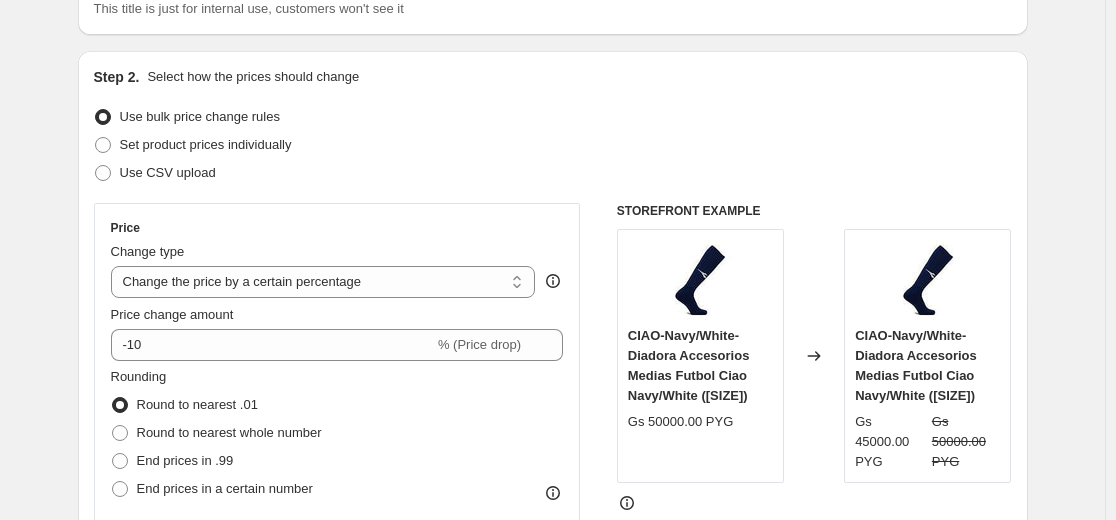 scroll, scrollTop: 200, scrollLeft: 0, axis: vertical 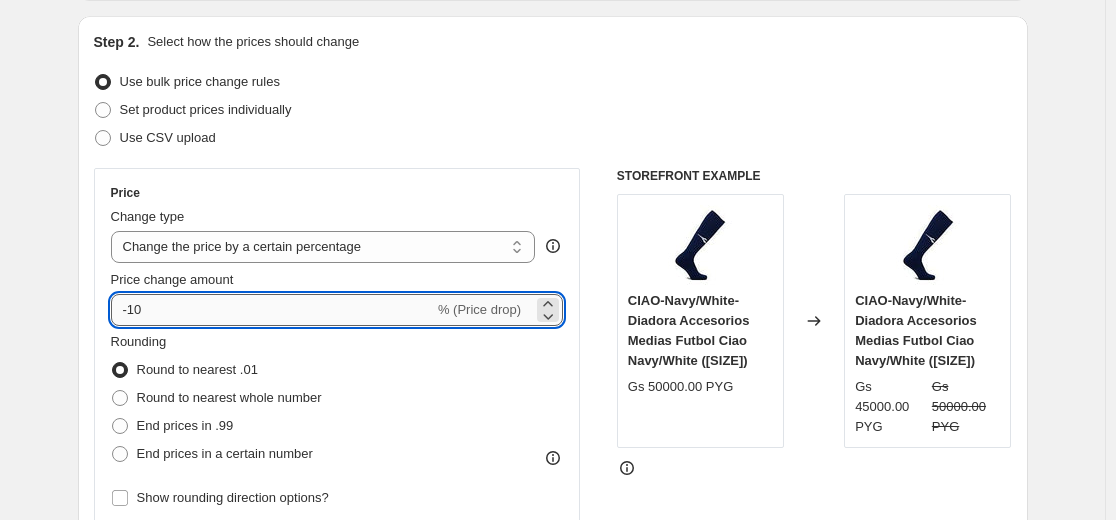click on "-10" at bounding box center [272, 310] 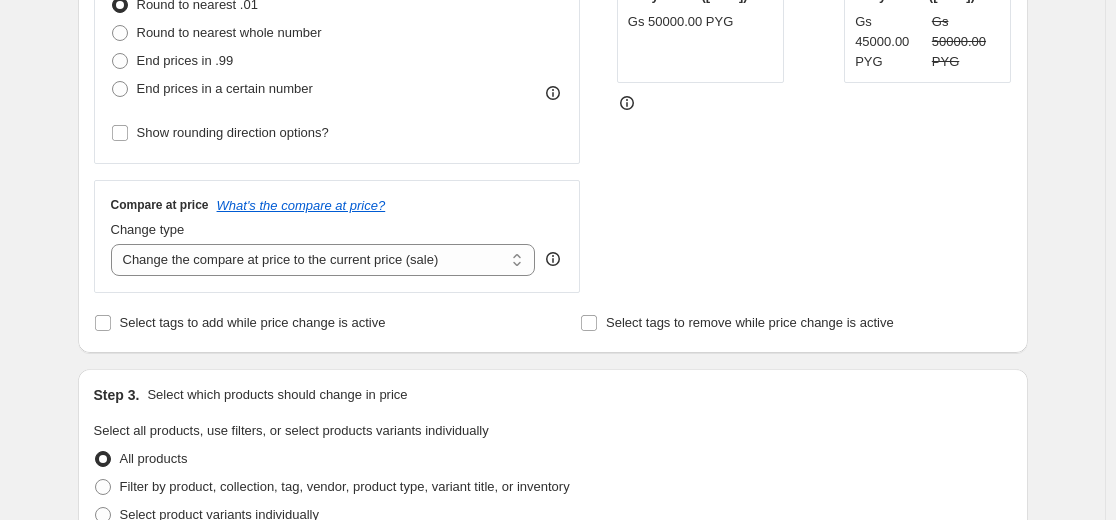 scroll, scrollTop: 600, scrollLeft: 0, axis: vertical 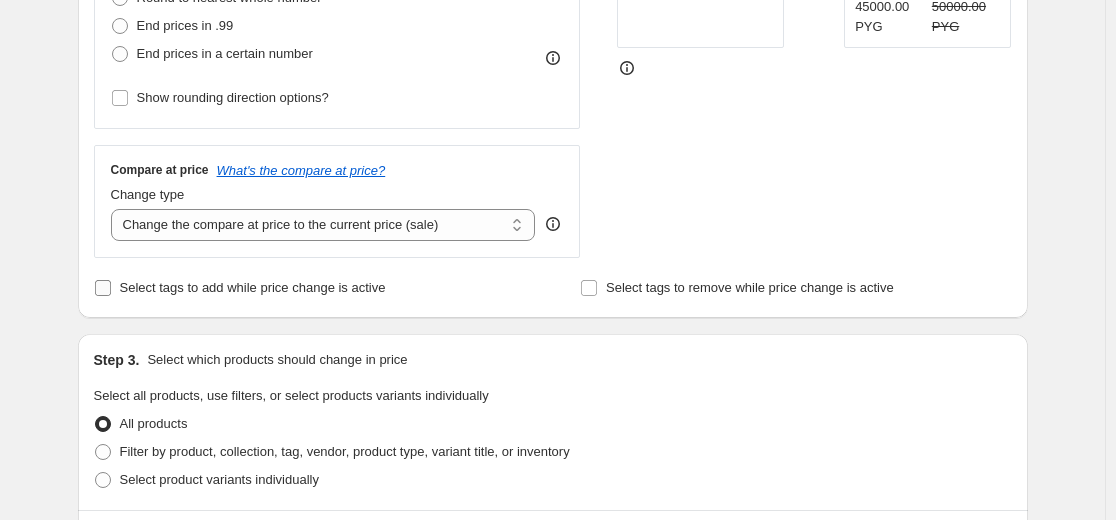 type on "-15" 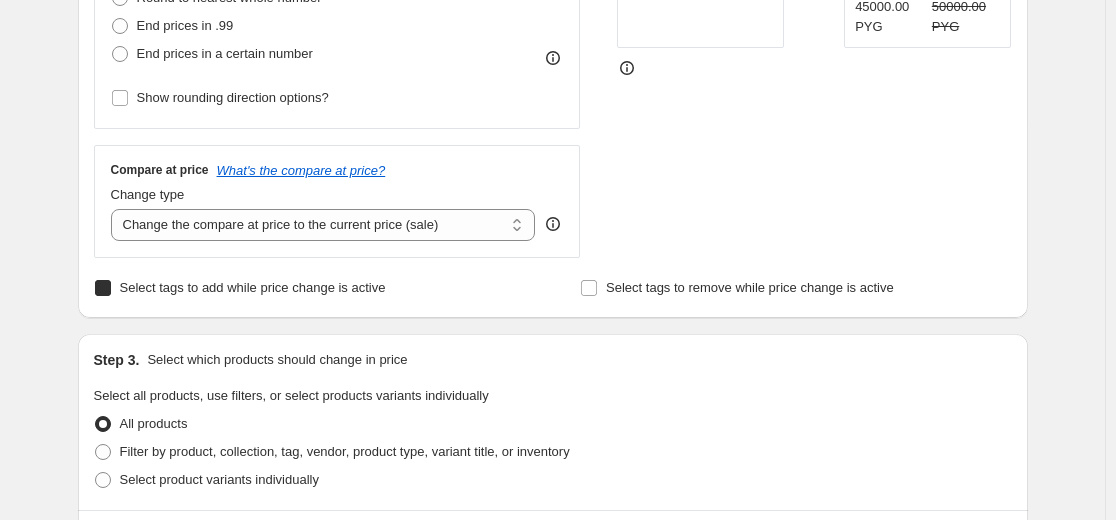checkbox on "true" 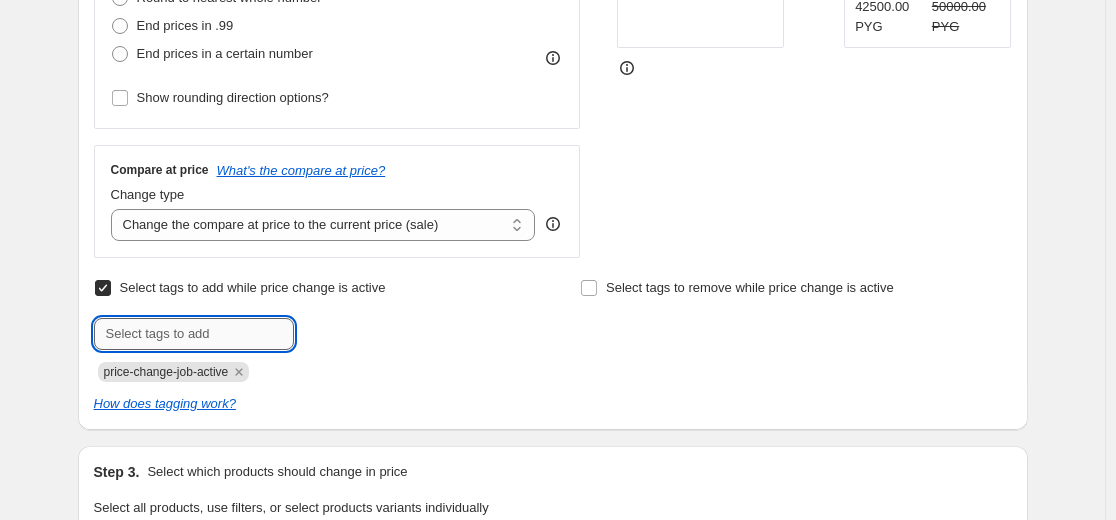 click at bounding box center [194, 334] 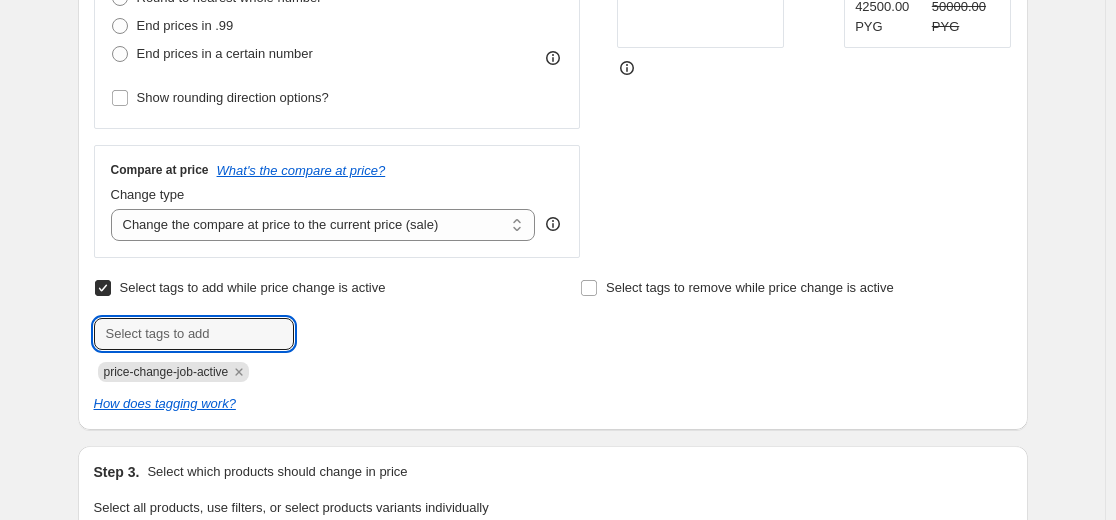 type on "producto en promocion shopify" 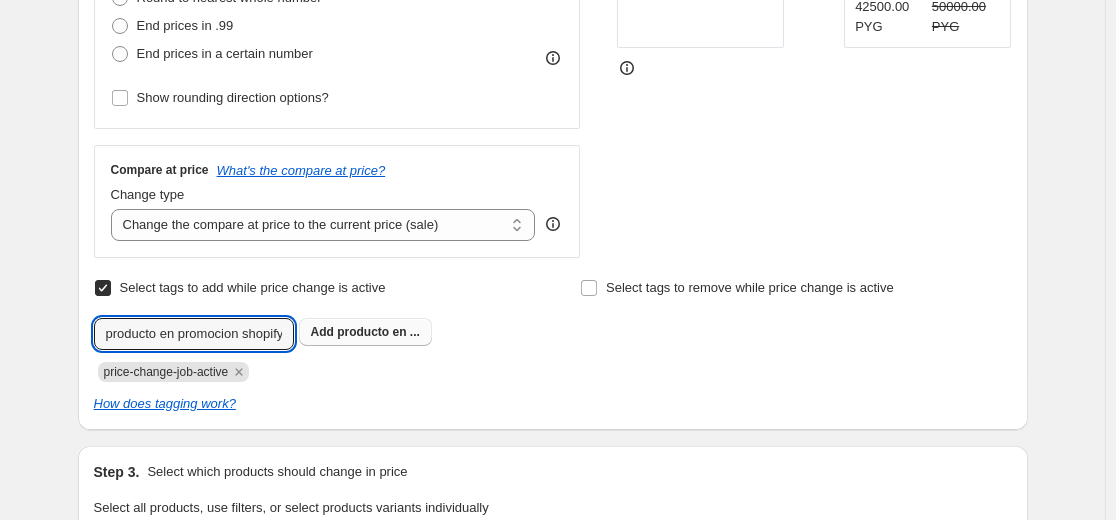 click on "producto en ..." at bounding box center [378, 332] 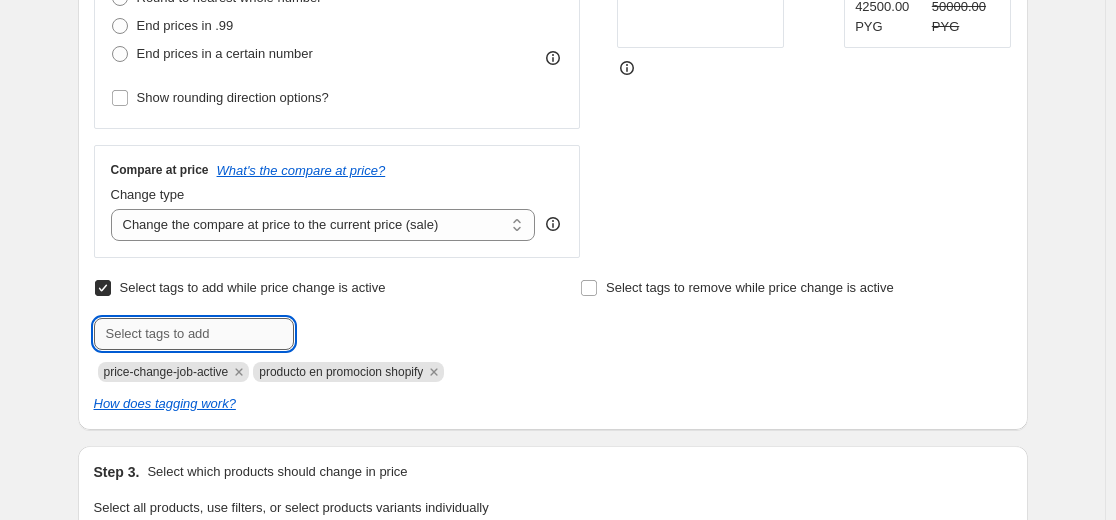 click at bounding box center (194, 334) 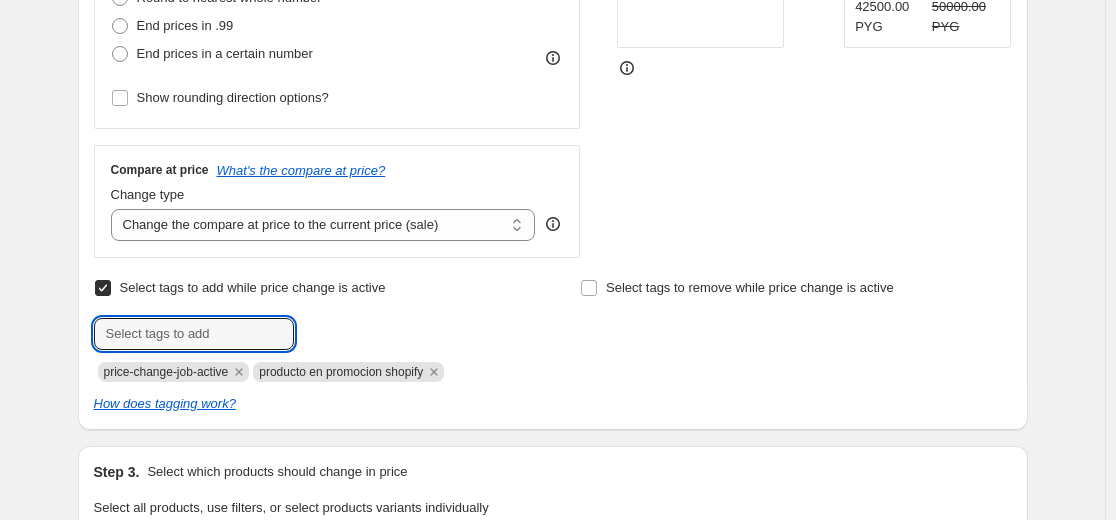 type on "productos en promocion shopify" 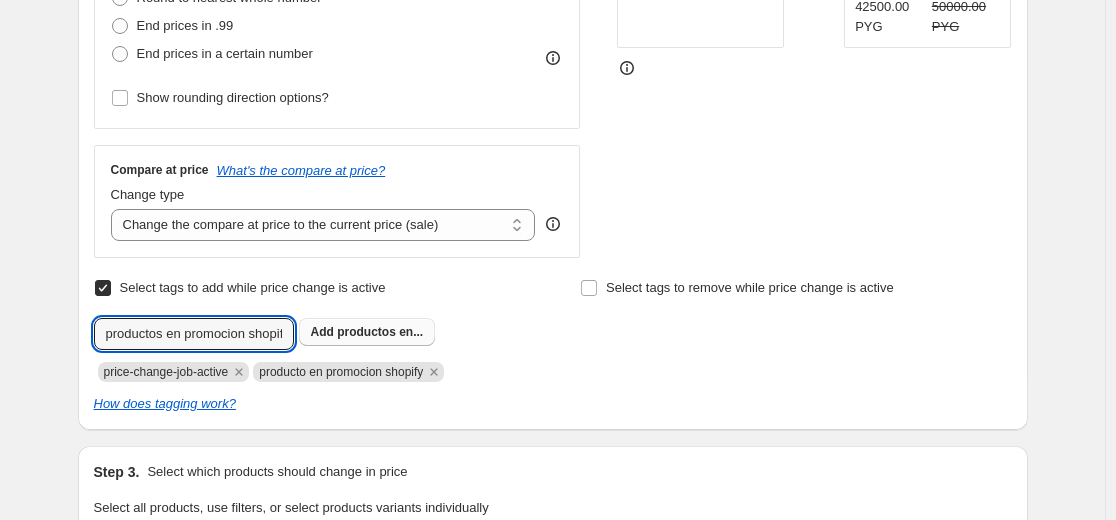 click on "productos en..." at bounding box center (380, 332) 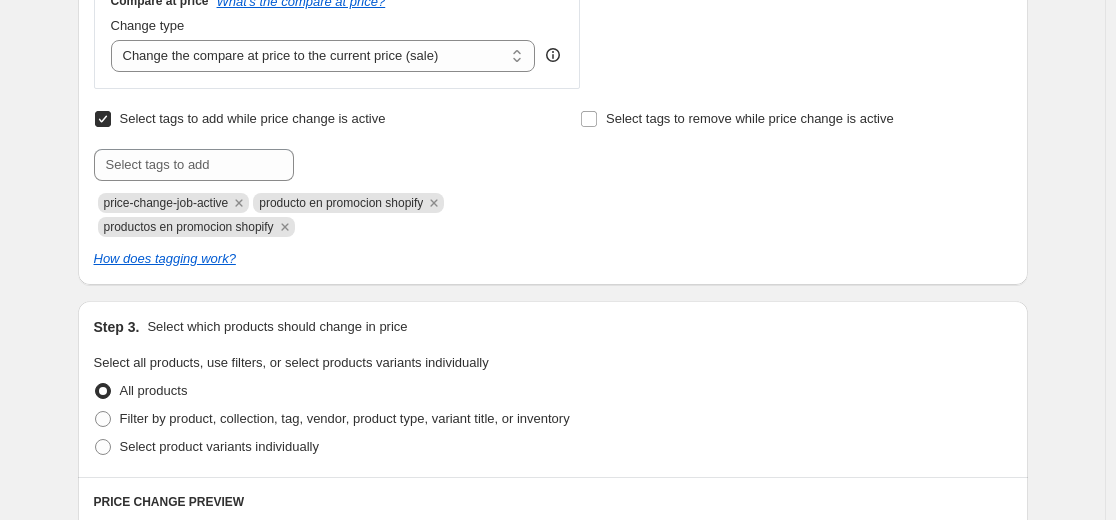 scroll, scrollTop: 800, scrollLeft: 0, axis: vertical 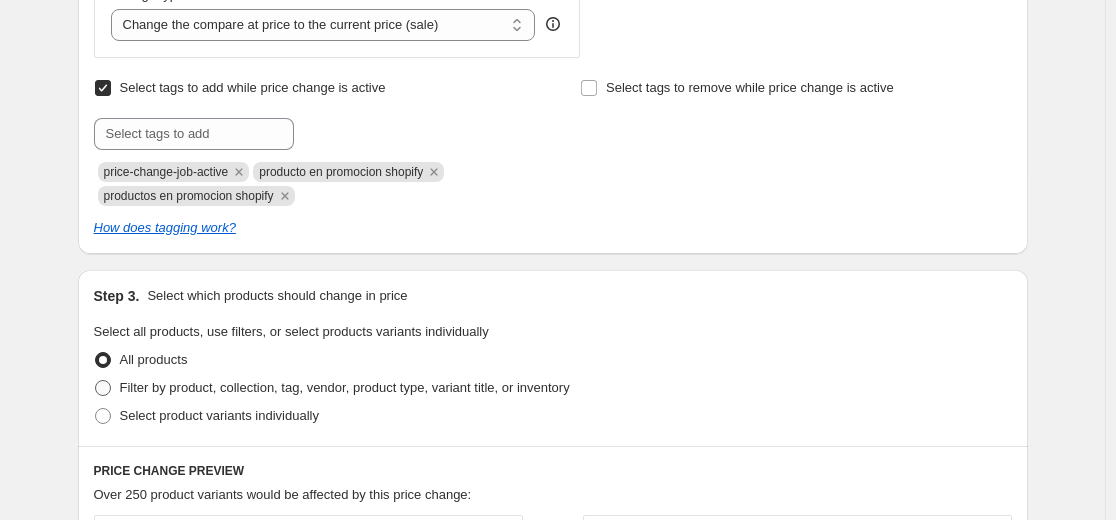 click on "Filter by product, collection, tag, vendor, product type, variant title, or inventory" at bounding box center (345, 387) 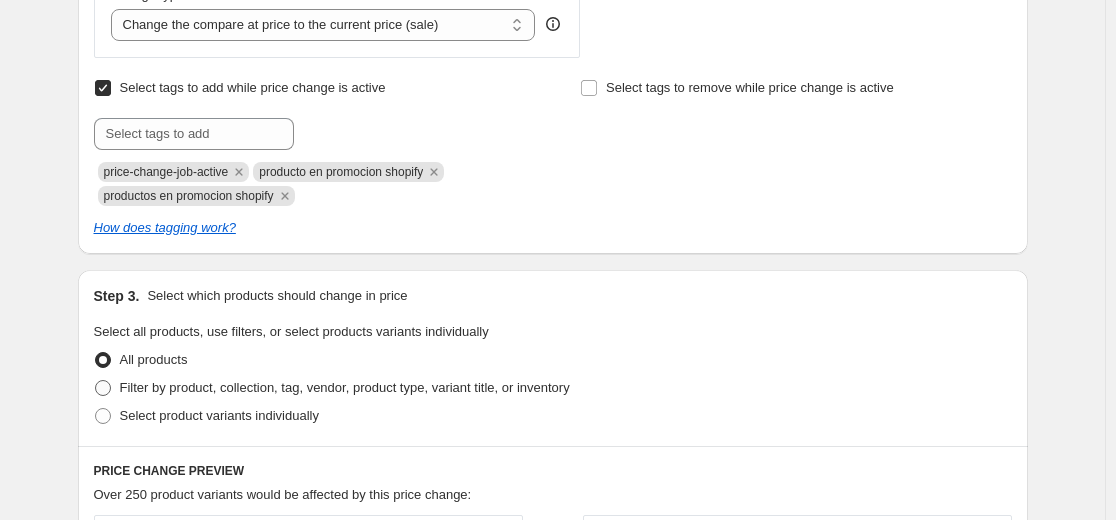 radio on "true" 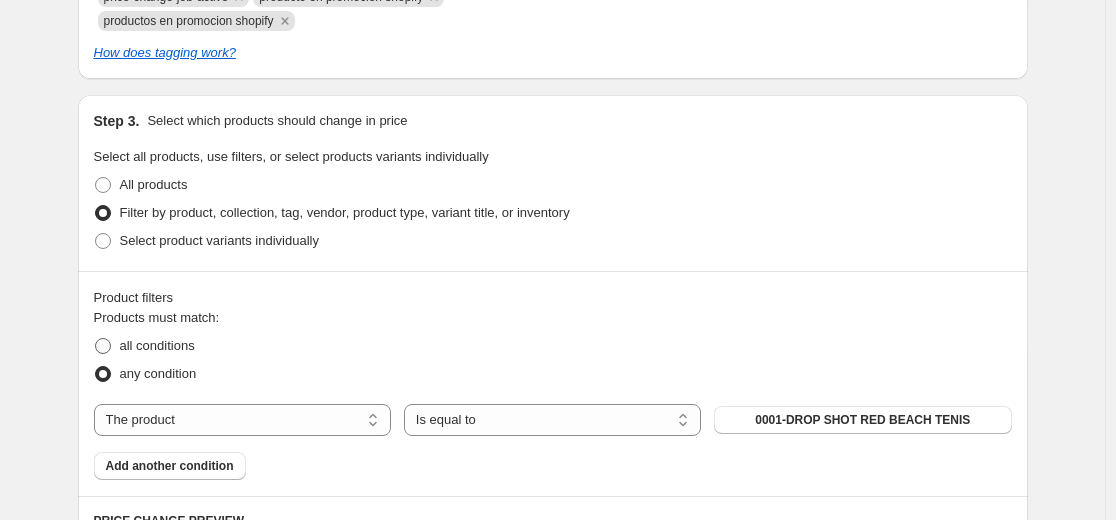 scroll, scrollTop: 1000, scrollLeft: 0, axis: vertical 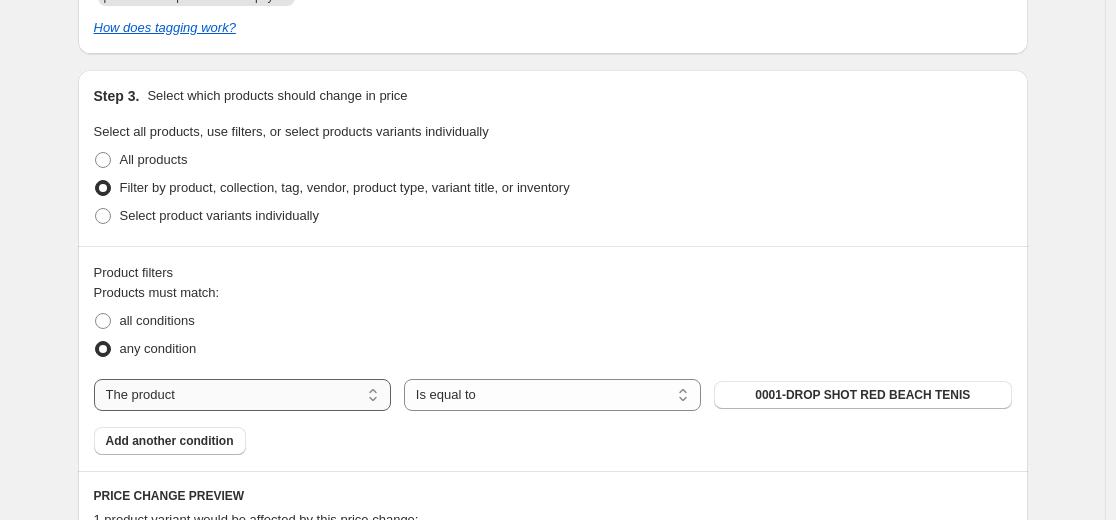 click on "The product The product's collection The product's tag The product's vendor The product's type The product's status The variant's title Inventory quantity" at bounding box center (242, 395) 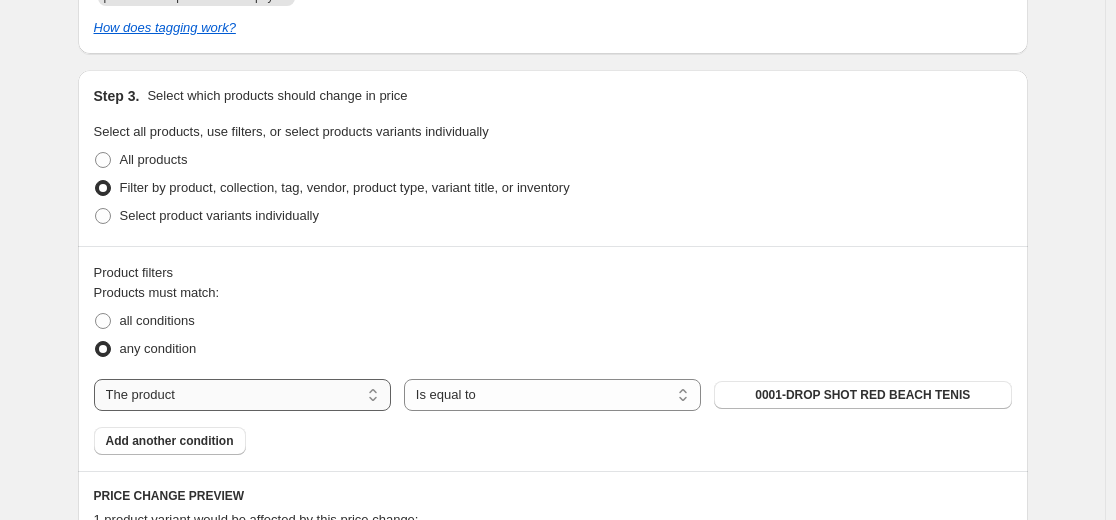select on "collection" 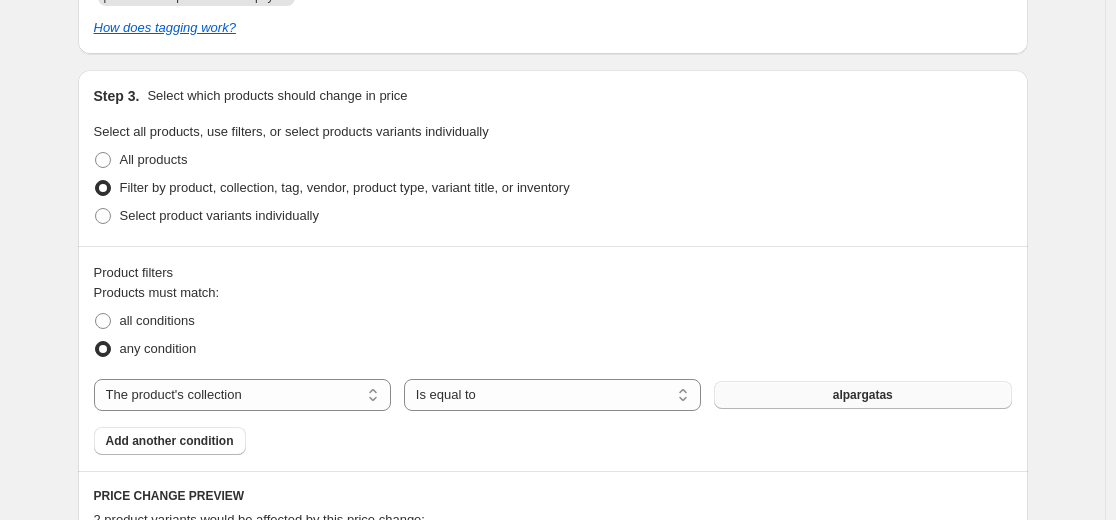 click on "alpargatas" at bounding box center [862, 395] 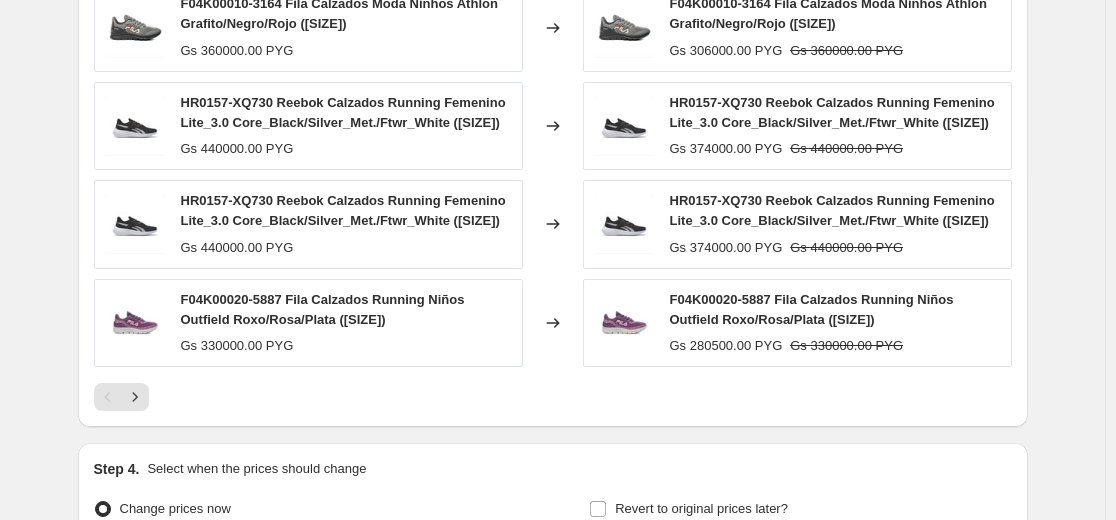 scroll, scrollTop: 1800, scrollLeft: 0, axis: vertical 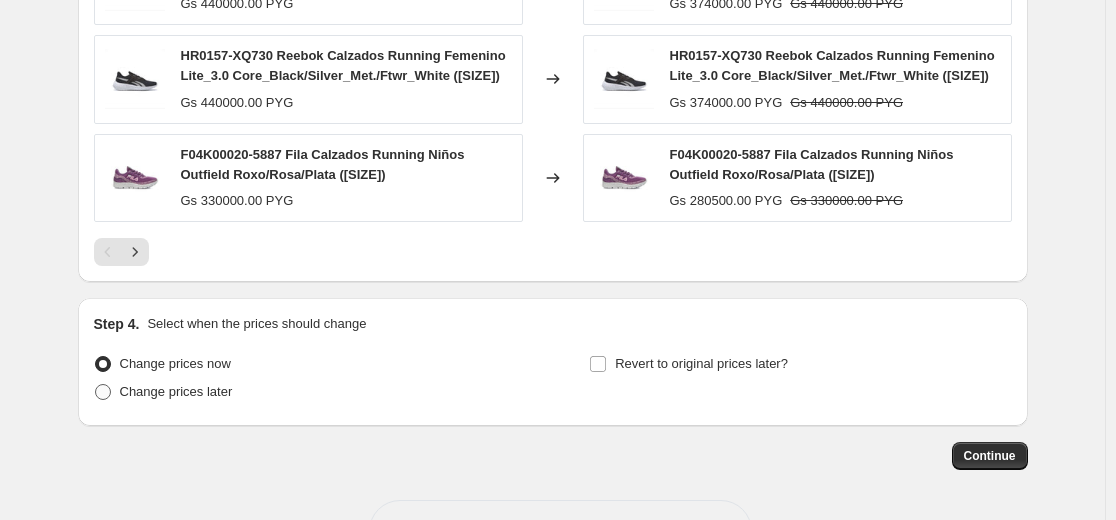 click on "Change prices later" at bounding box center (176, 391) 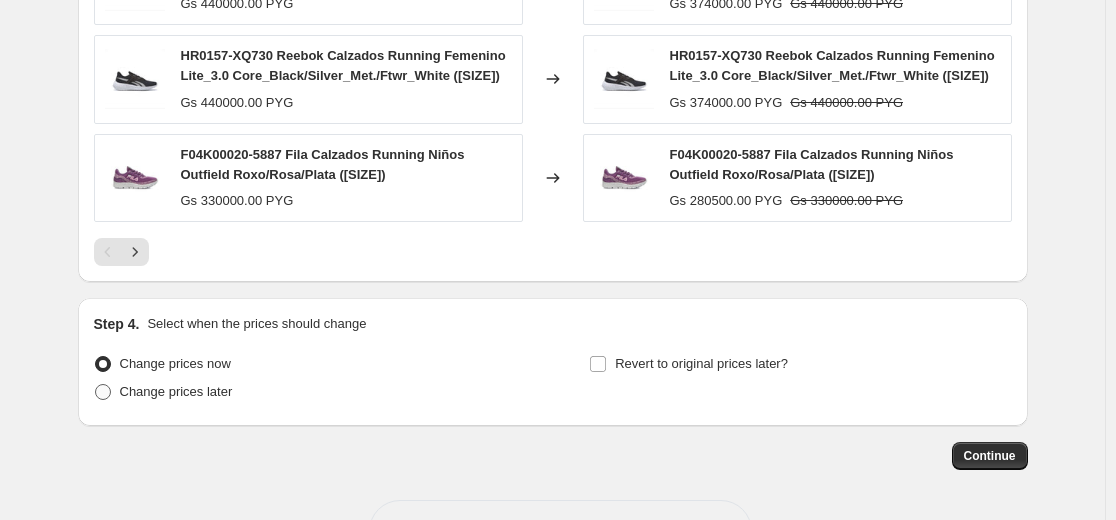 radio on "true" 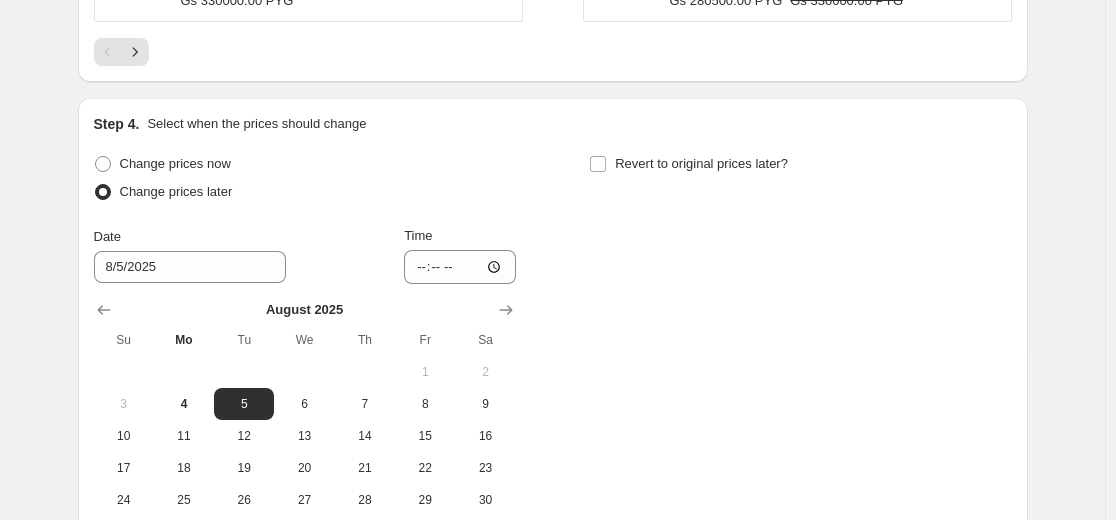 scroll, scrollTop: 2100, scrollLeft: 0, axis: vertical 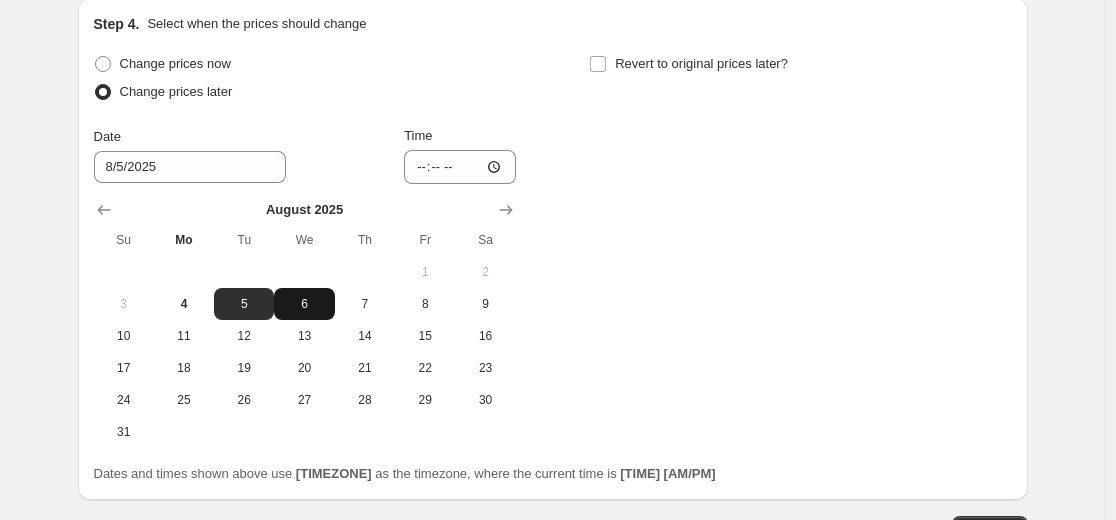 click on "6" at bounding box center (304, 304) 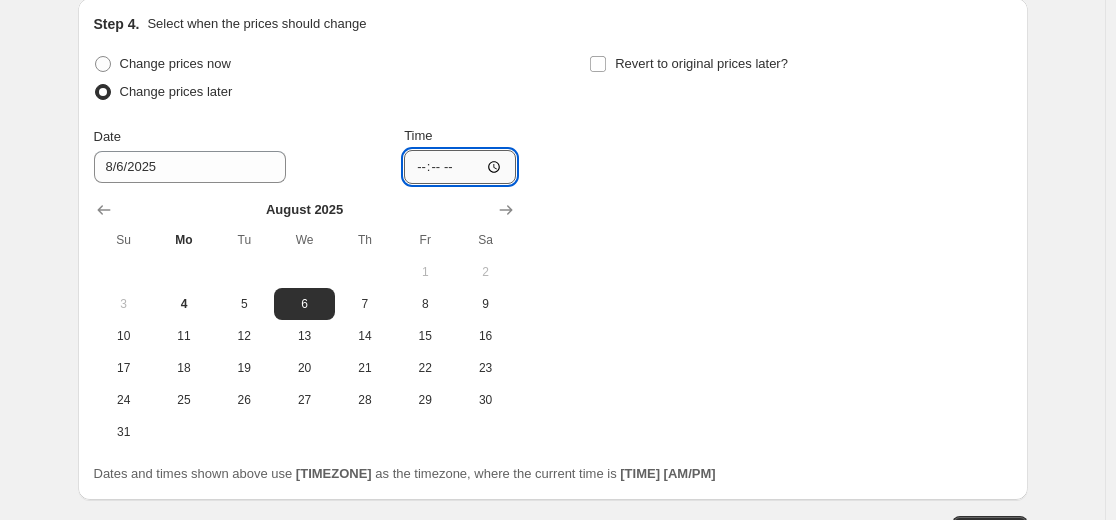 click on "[TIME]" at bounding box center (460, 167) 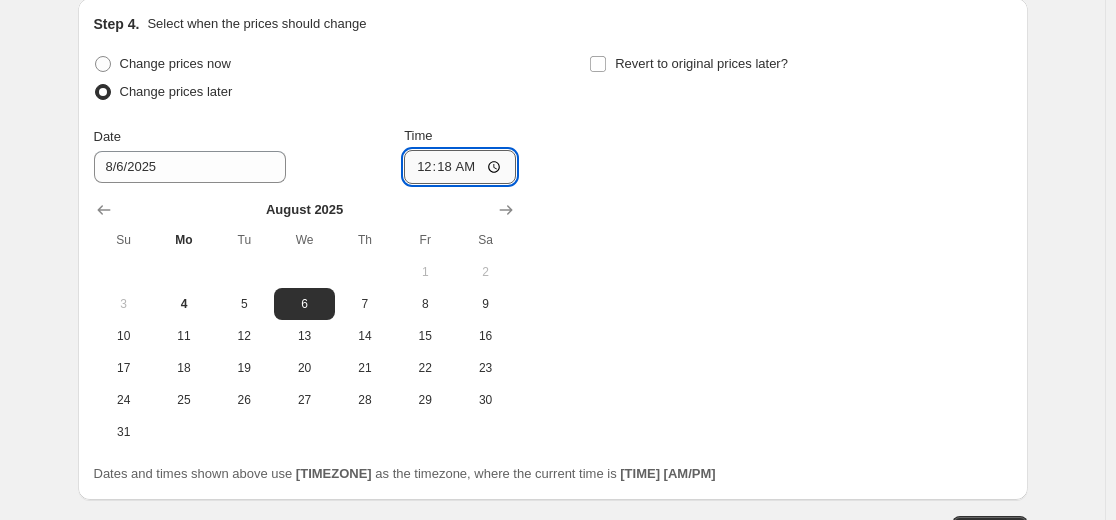 type on "08:18" 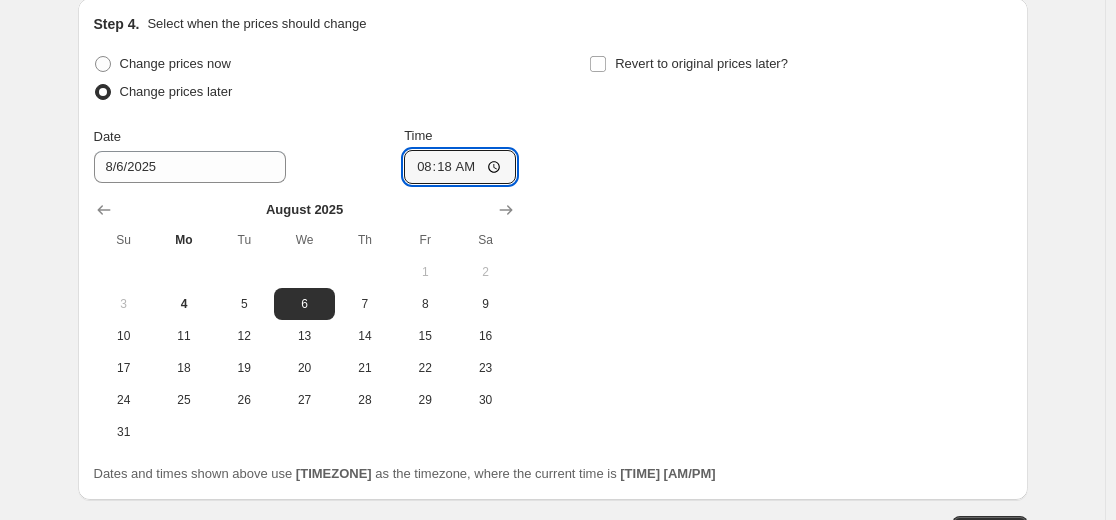 click on "Change prices now Change prices later Date [MM]/[DD]/[YEAR] Time [HH]:[MM] [MONTH] [YEAR] Su Mo Tu We Th Fr Sa 1 2 3 4 5 6 7 8 9 10 11 12 13 14 15 16 17 18 19 20 21 22 23 24 25 26 27 28 29 30 31 Revert to original prices later?" at bounding box center (553, 249) 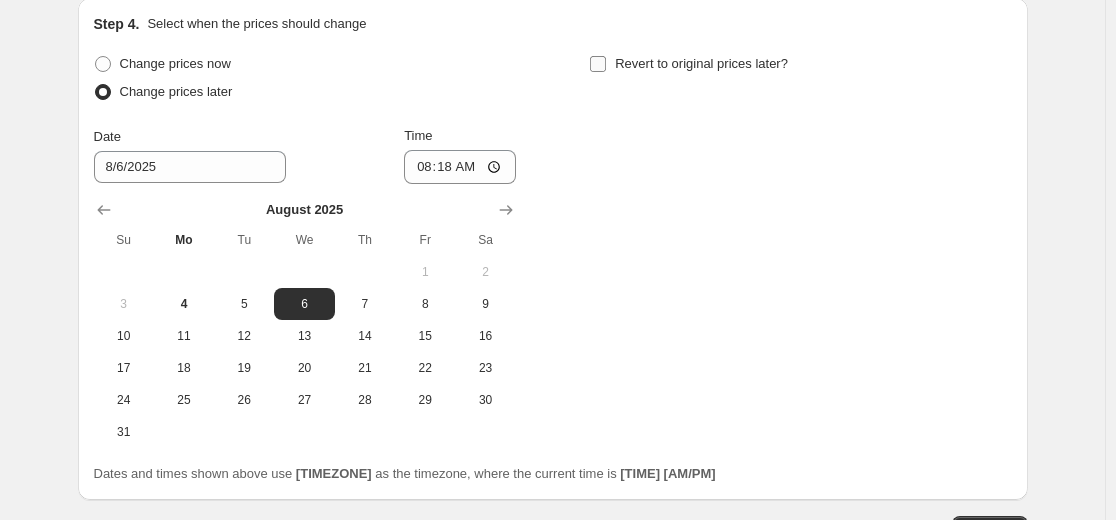 click on "Revert to original prices later?" at bounding box center [598, 64] 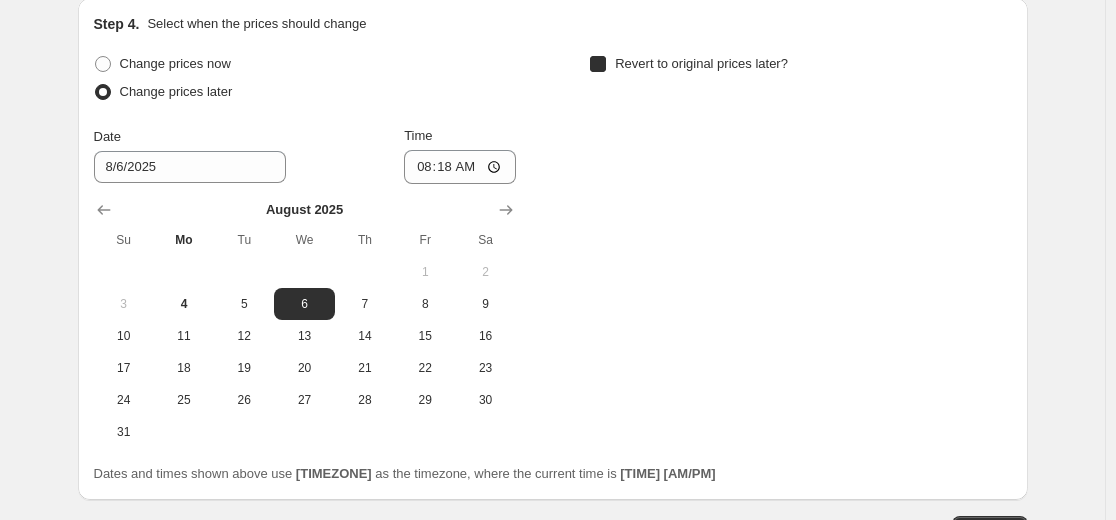 checkbox on "true" 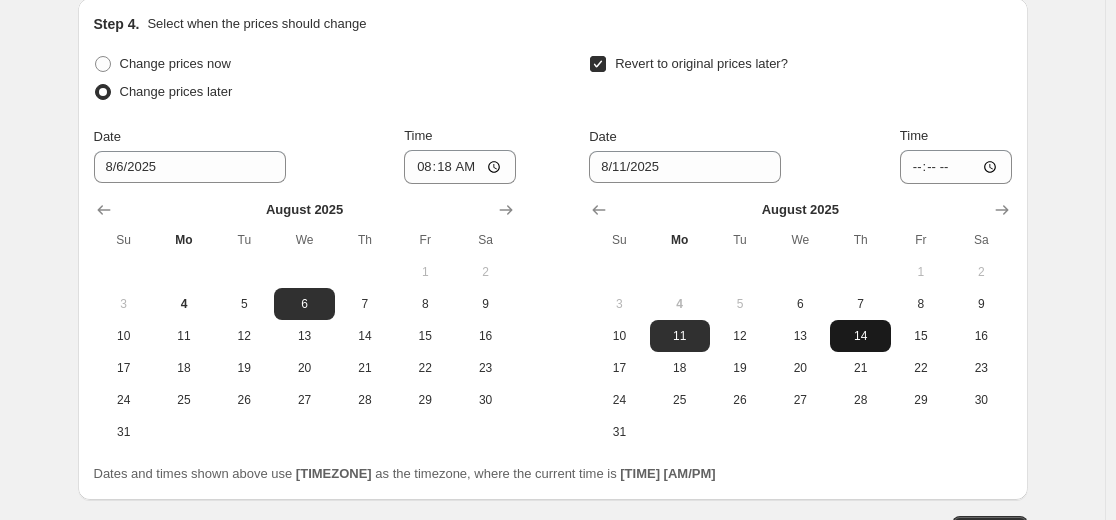 click on "14" at bounding box center [860, 336] 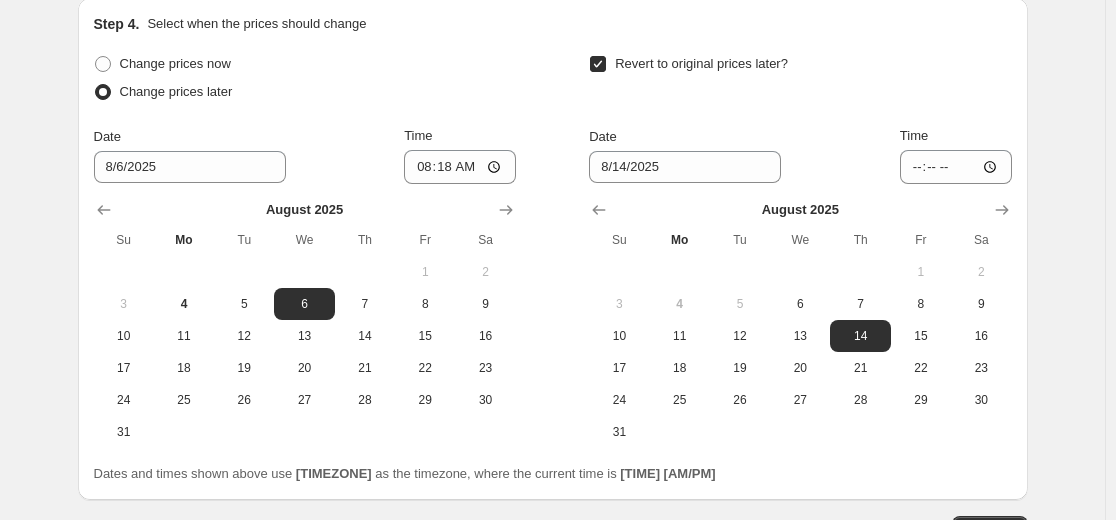 click on "Change prices now Change prices later Date [MM]/[DD]/[YEAR] Time [HH]:[MM] [MONTH] [YEAR] Su Mo Tu We Th Fr Sa 1 2 3 4 5 6 7 8 9 10 11 12 13 14 15 16 17 18 19 20 21 22 23 24 25 26 27 28 29 30 31 Revert to original prices later? Date [MM]/[DD]/[YEAR] Time [HH]:[MM] [MONTH] [YEAR] Su Mo Tu We Th Fr Sa 1 2 3 4 5 6 7 8 9 10 11 12 13 14 15 16 17 18 19 20 21 22 23 24 25 26 27 28 29 30 31" at bounding box center (553, 249) 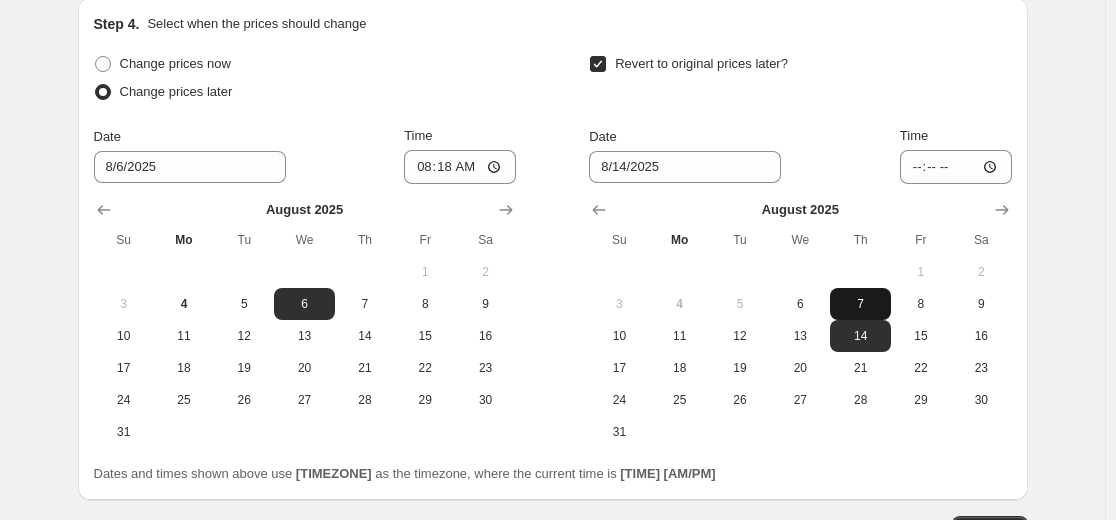 click on "7" at bounding box center [860, 304] 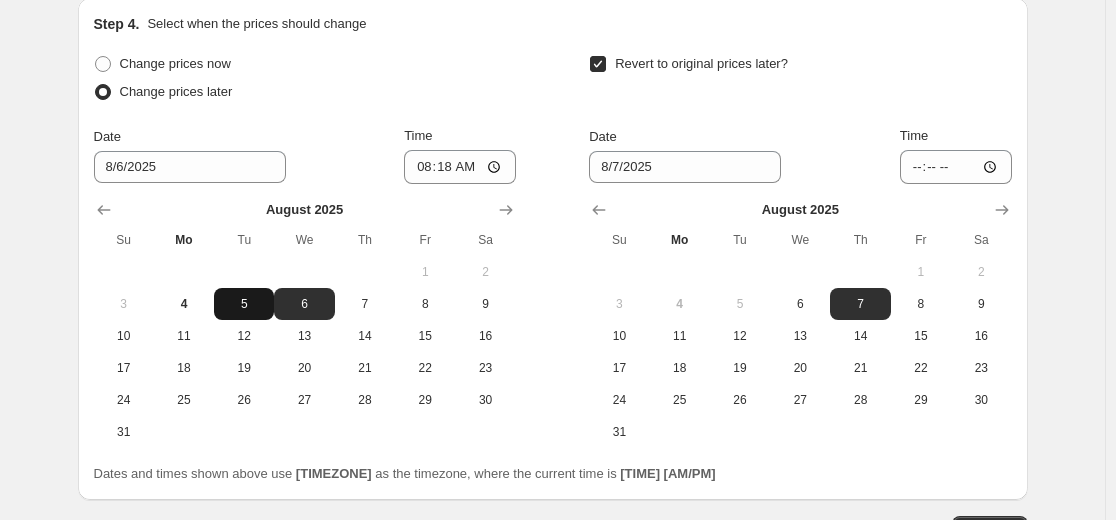click on "5" at bounding box center (244, 304) 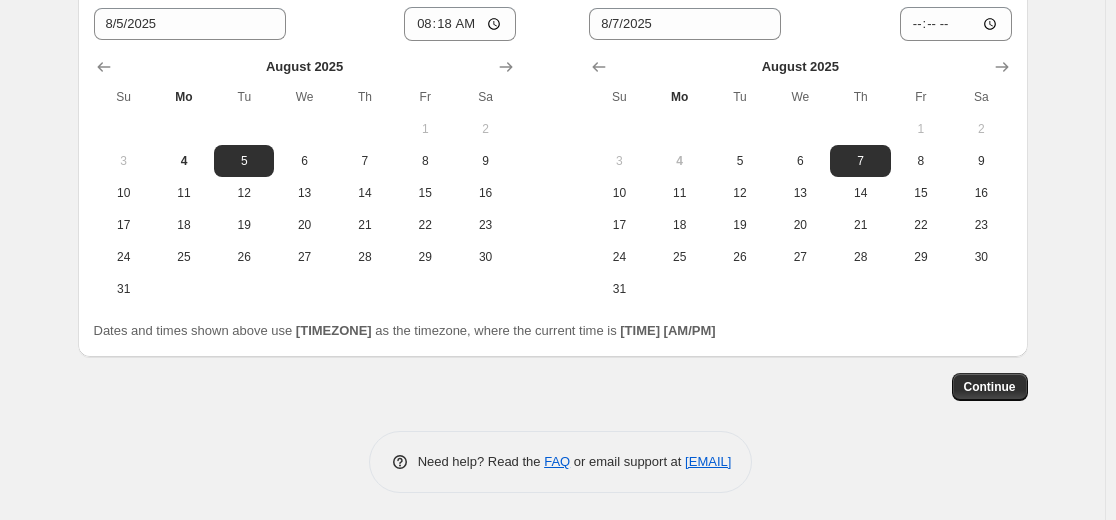 scroll, scrollTop: 2286, scrollLeft: 0, axis: vertical 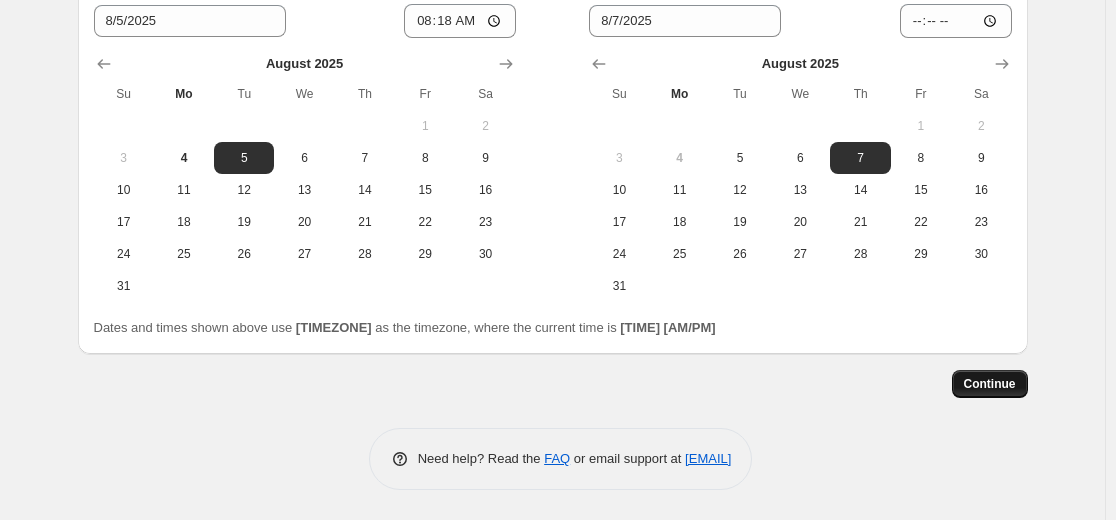 click on "Continue" at bounding box center [990, 384] 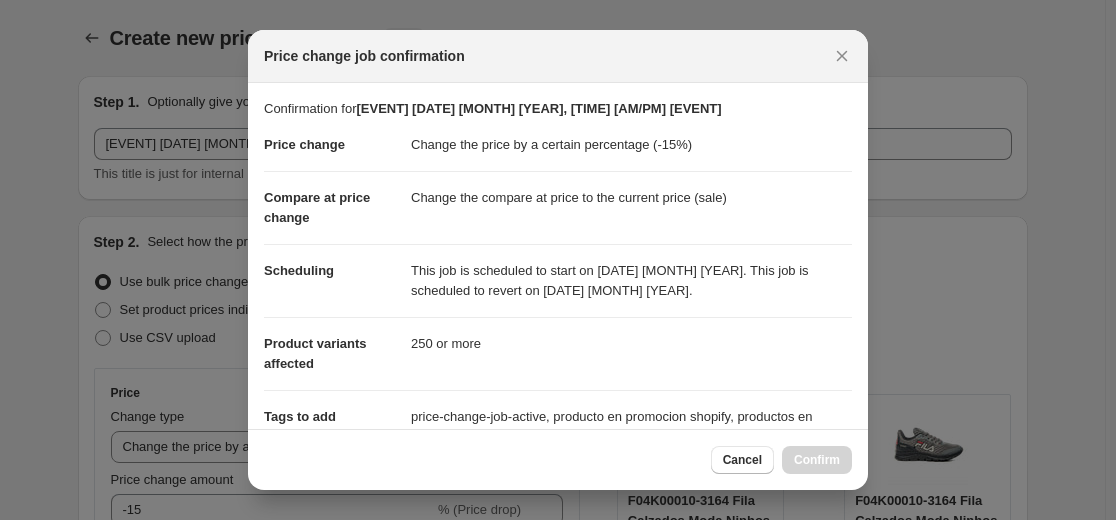 scroll, scrollTop: 0, scrollLeft: 0, axis: both 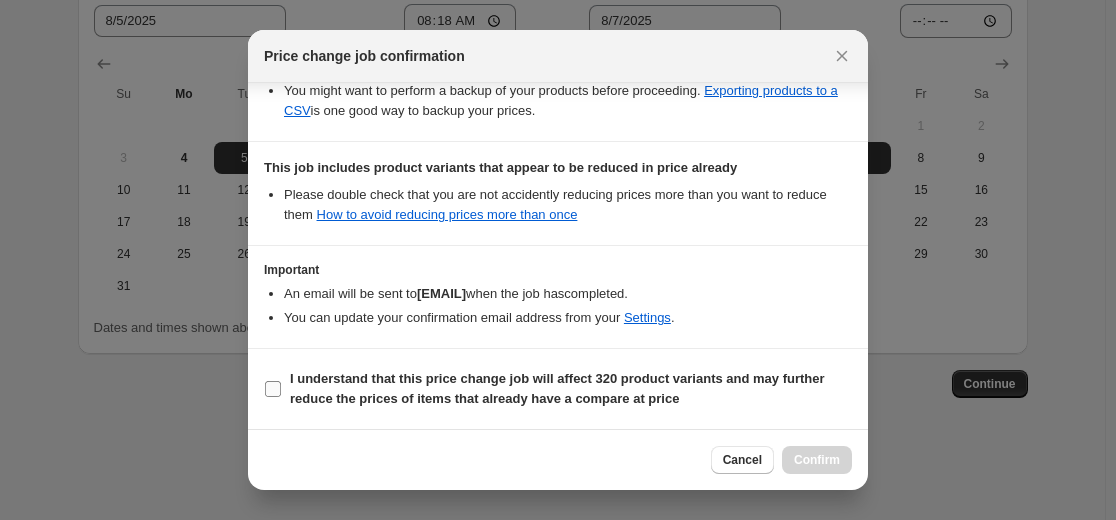 click on "I understand that this price change job will affect 320 product variants and may further reduce the prices of items that already have a compare at price" at bounding box center (273, 389) 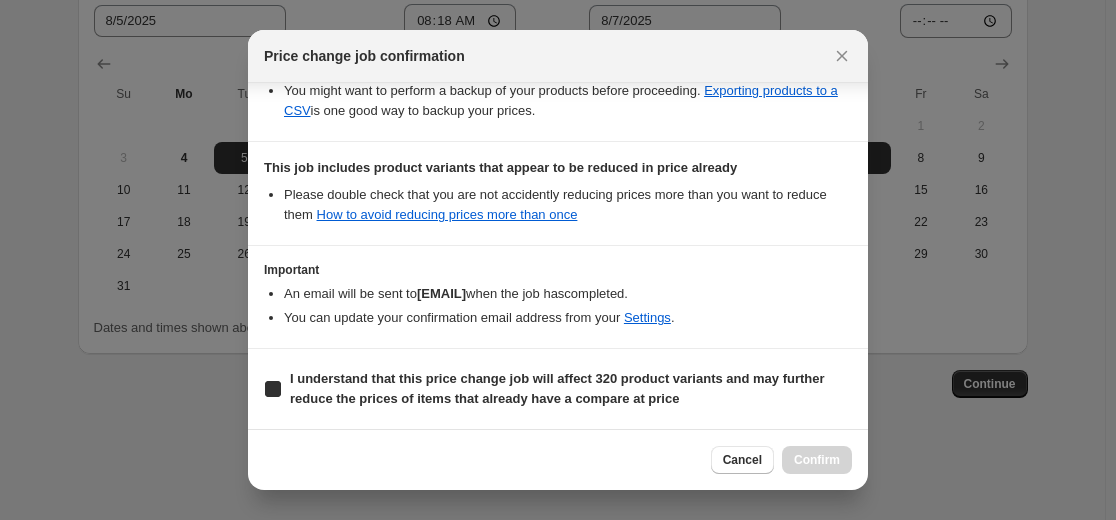 checkbox on "true" 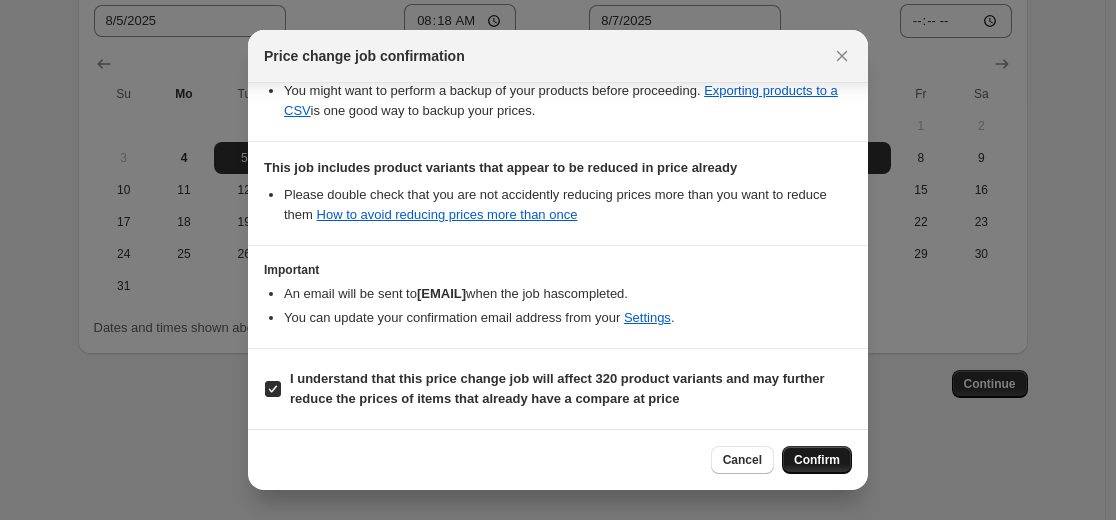 click on "Confirm" at bounding box center [817, 460] 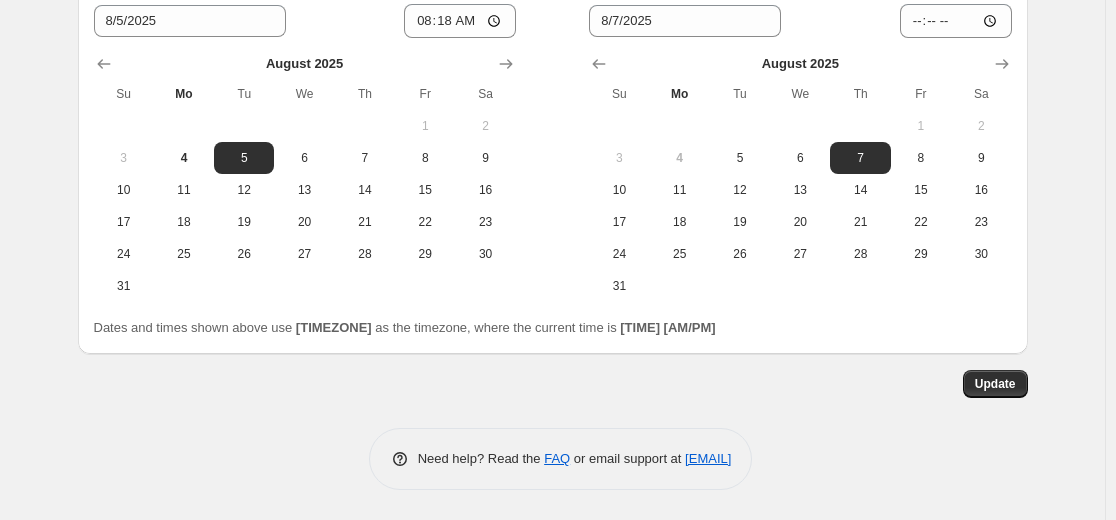 scroll, scrollTop: 2408, scrollLeft: 0, axis: vertical 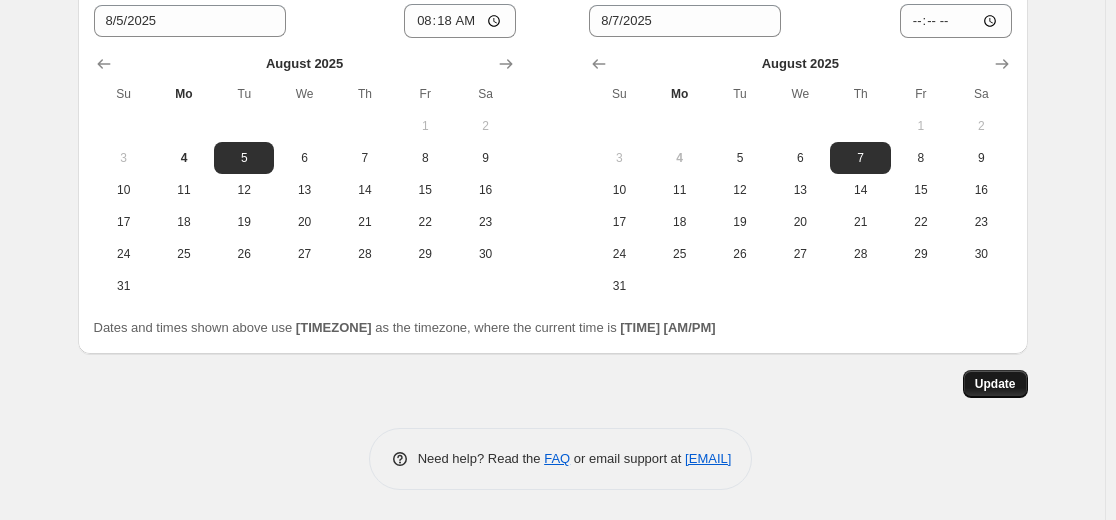 click on "Update" at bounding box center [995, 384] 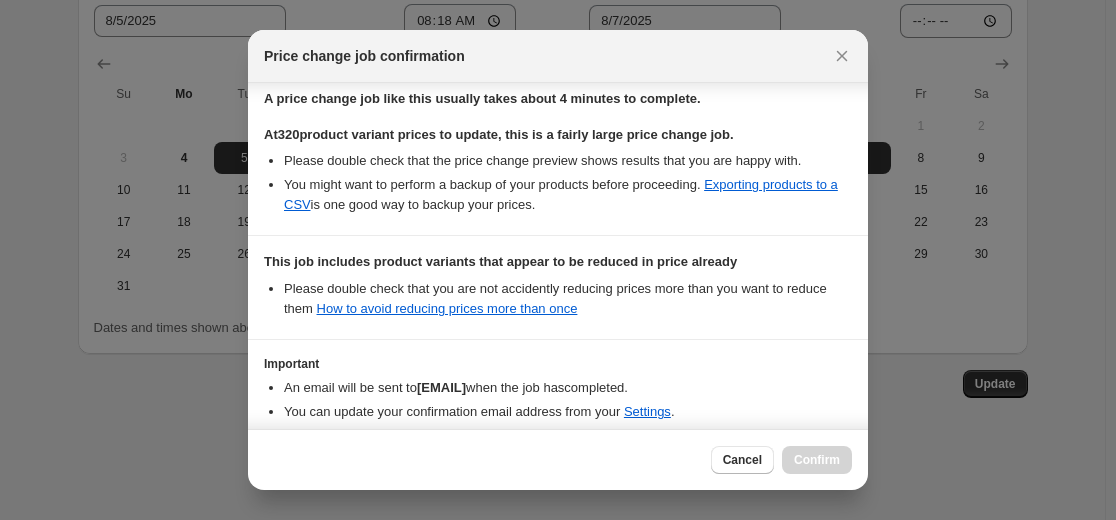 scroll, scrollTop: 521, scrollLeft: 0, axis: vertical 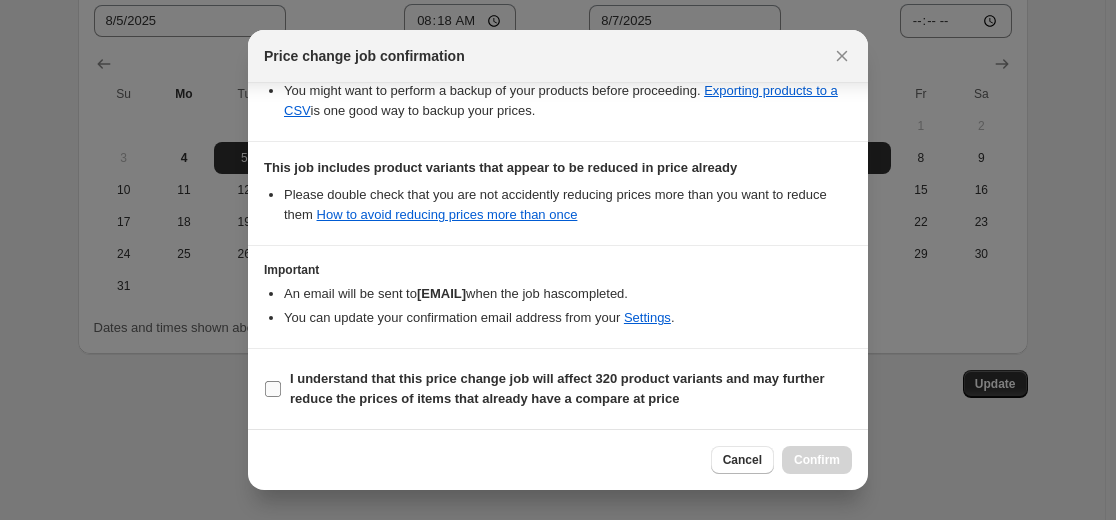 click on "I understand that this price change job will affect 320 product variants and may further reduce the prices of items that already have a compare at price" at bounding box center (558, 389) 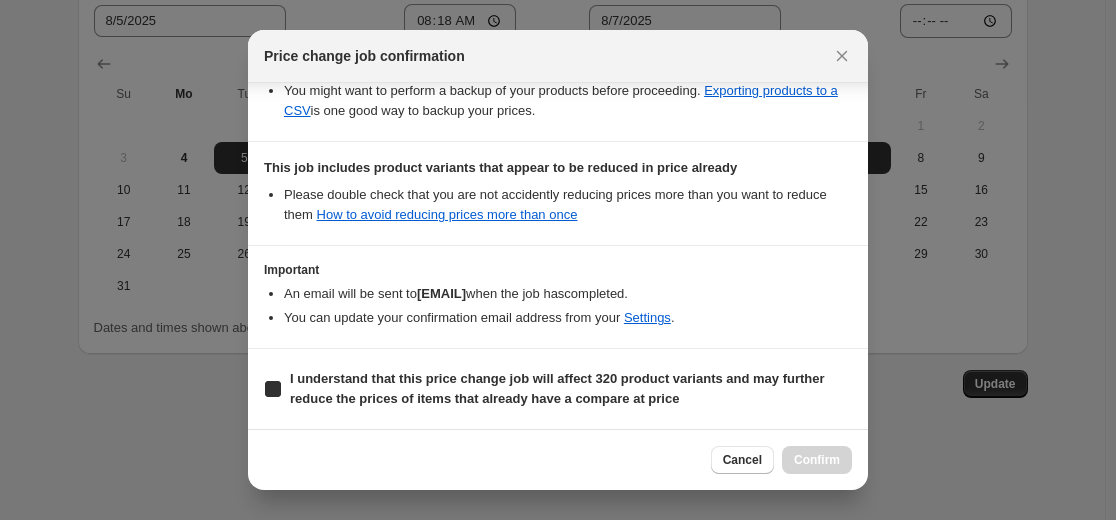 checkbox on "true" 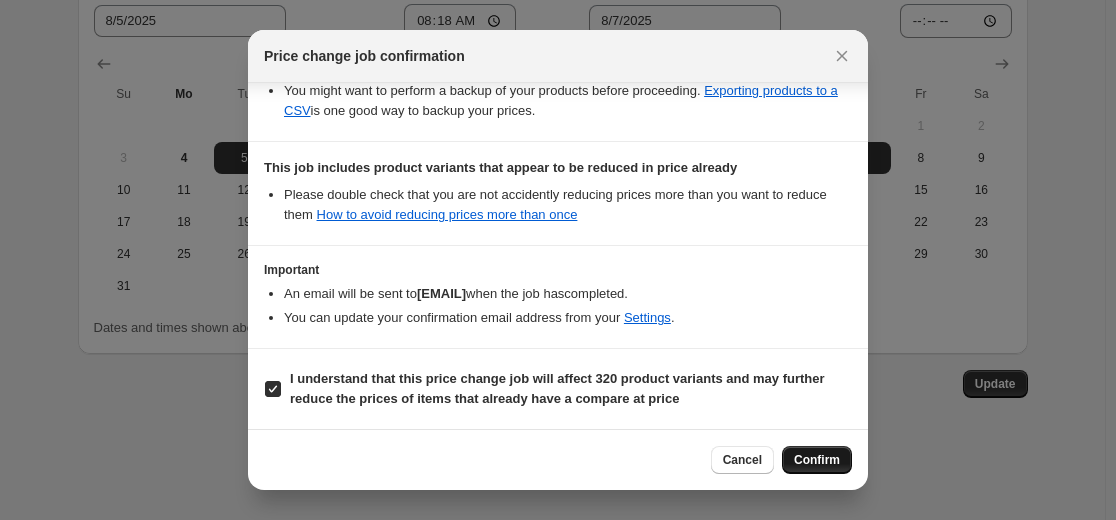 click on "Confirm" at bounding box center (817, 460) 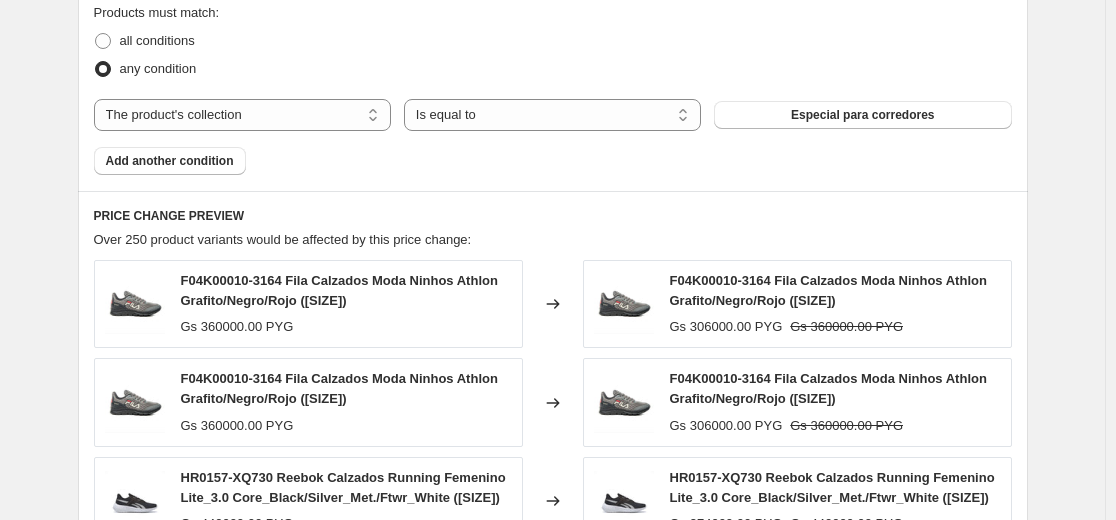 scroll, scrollTop: 1108, scrollLeft: 0, axis: vertical 